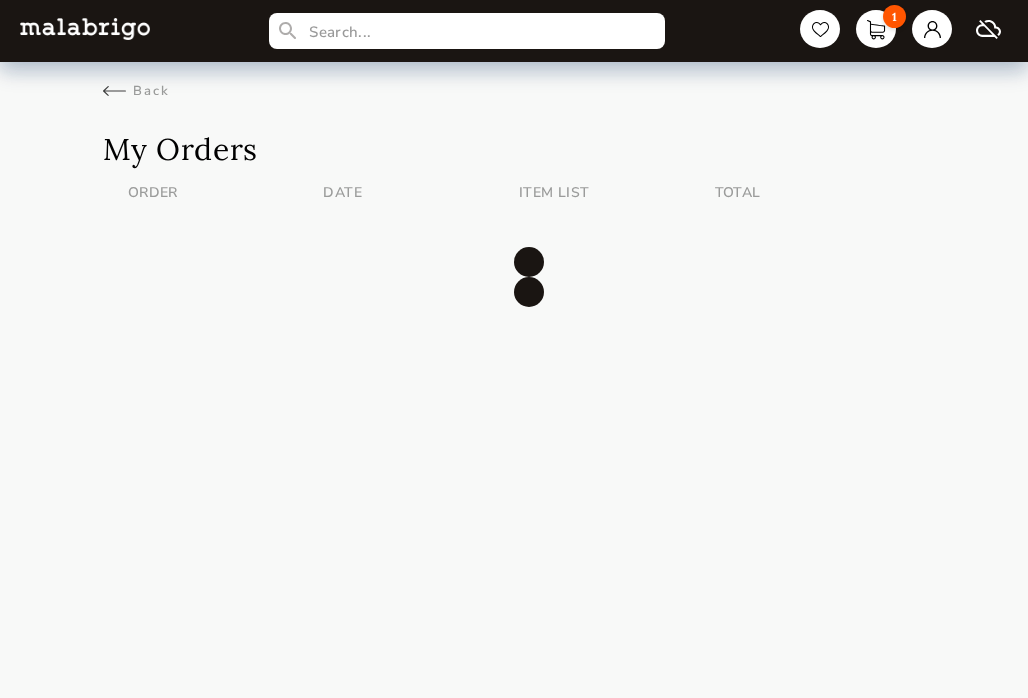 scroll, scrollTop: 0, scrollLeft: 0, axis: both 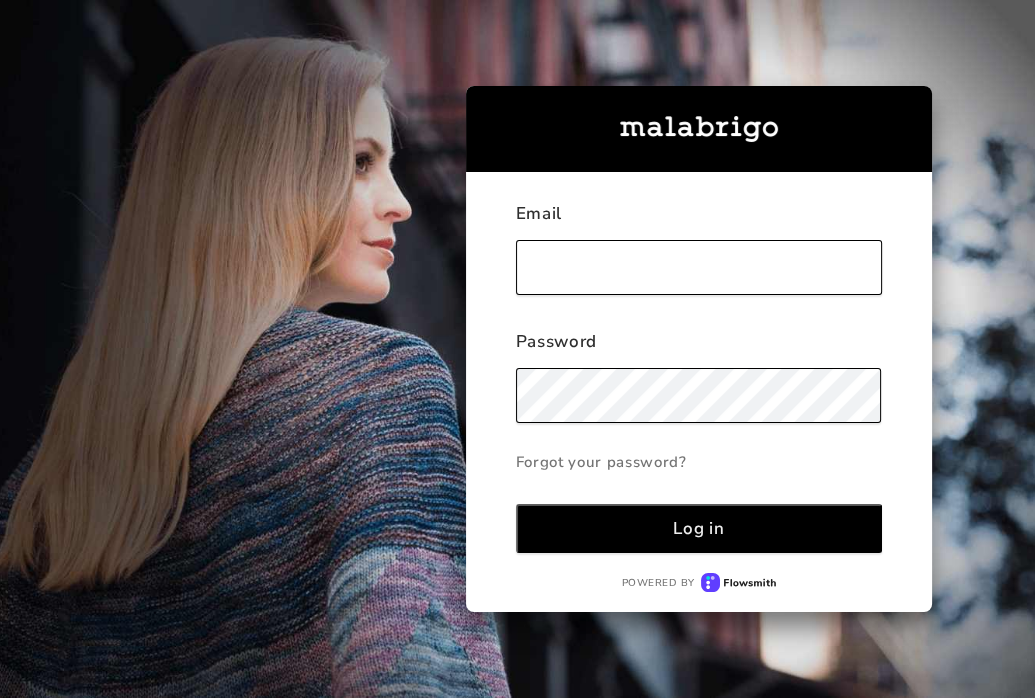 type on "shop@stringfieldyarncollective.com" 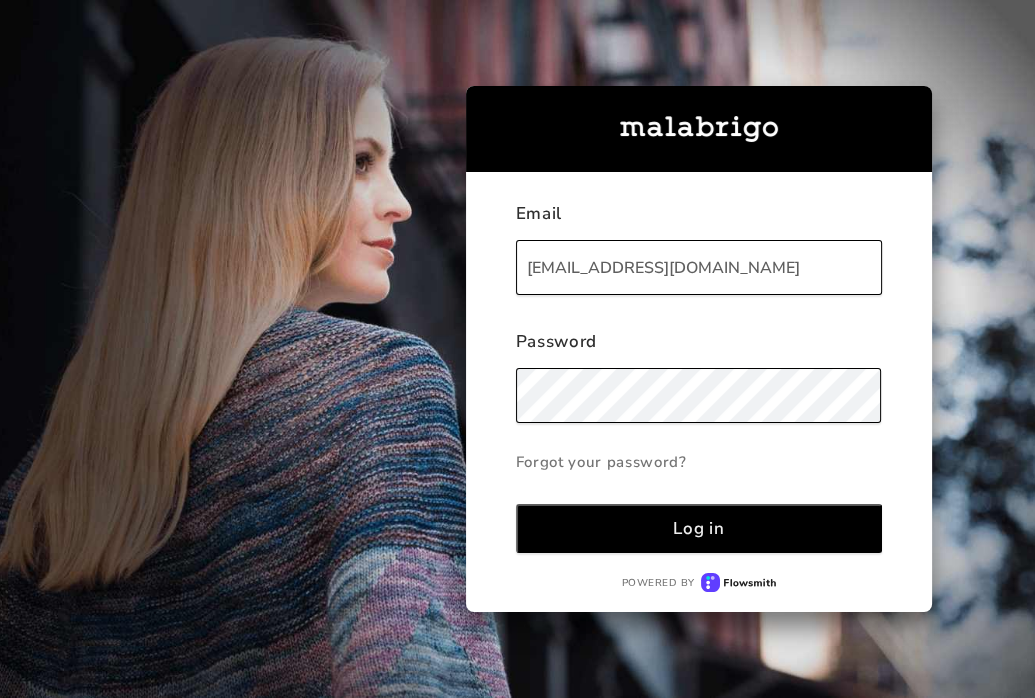 click on "Log in" at bounding box center (699, 528) 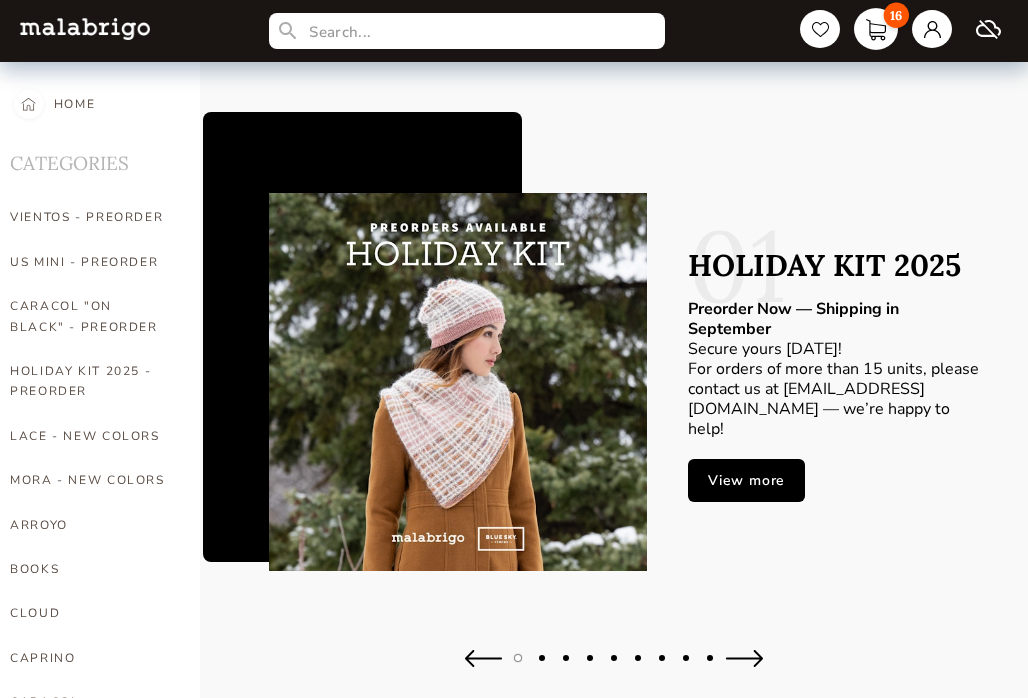 click on "16" at bounding box center (876, 29) 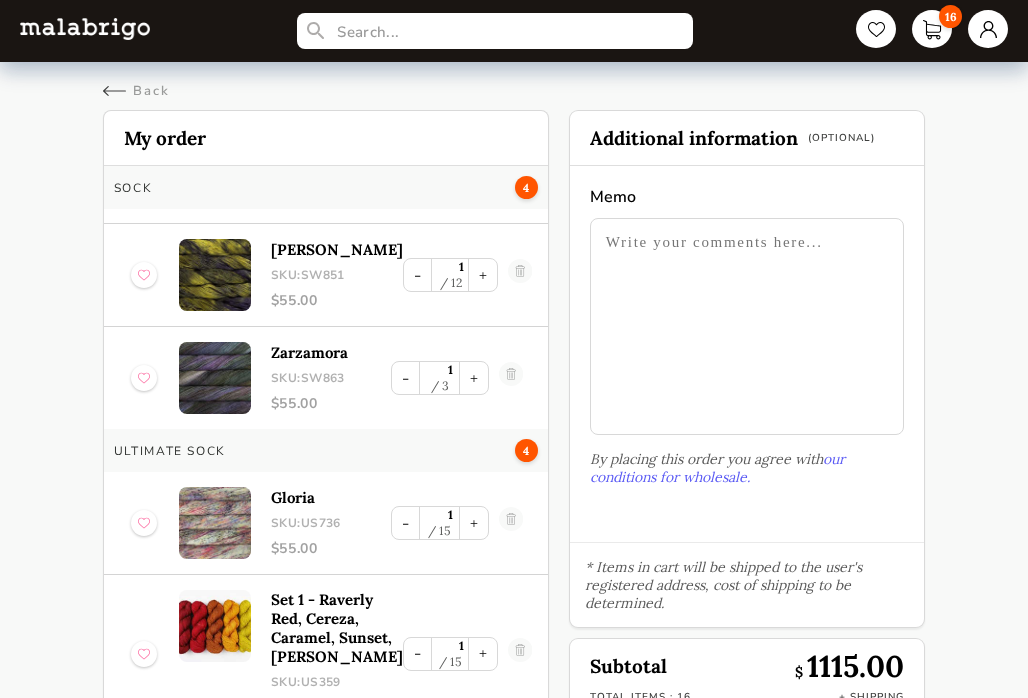 scroll, scrollTop: 1341, scrollLeft: 0, axis: vertical 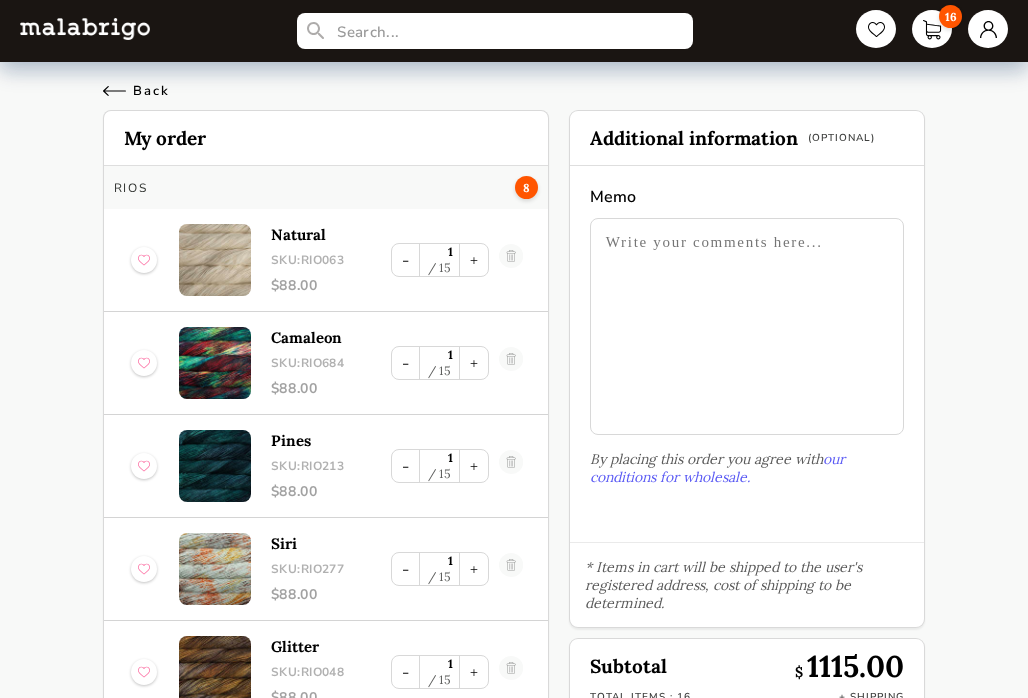 click on "Back" at bounding box center (136, 91) 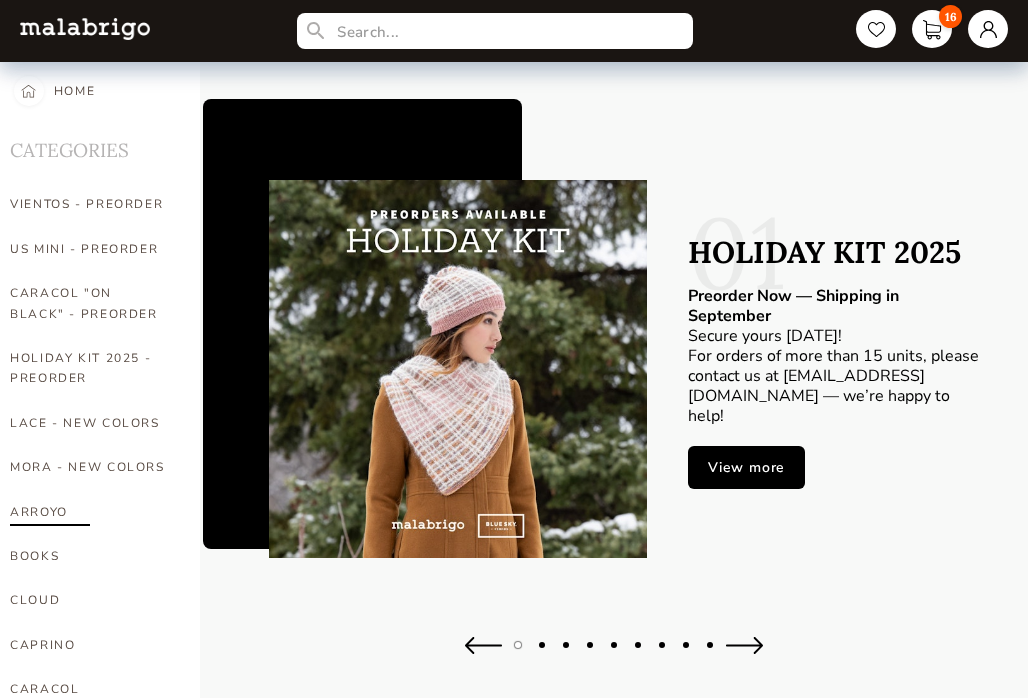 scroll, scrollTop: 30, scrollLeft: 0, axis: vertical 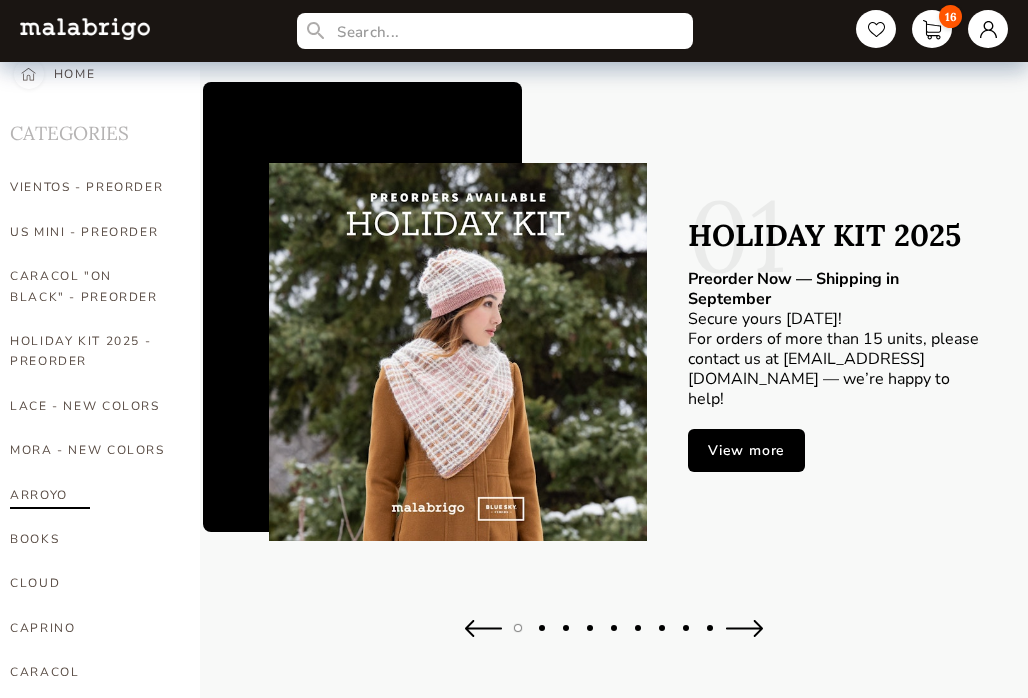 click on "ARROYO" at bounding box center [90, 495] 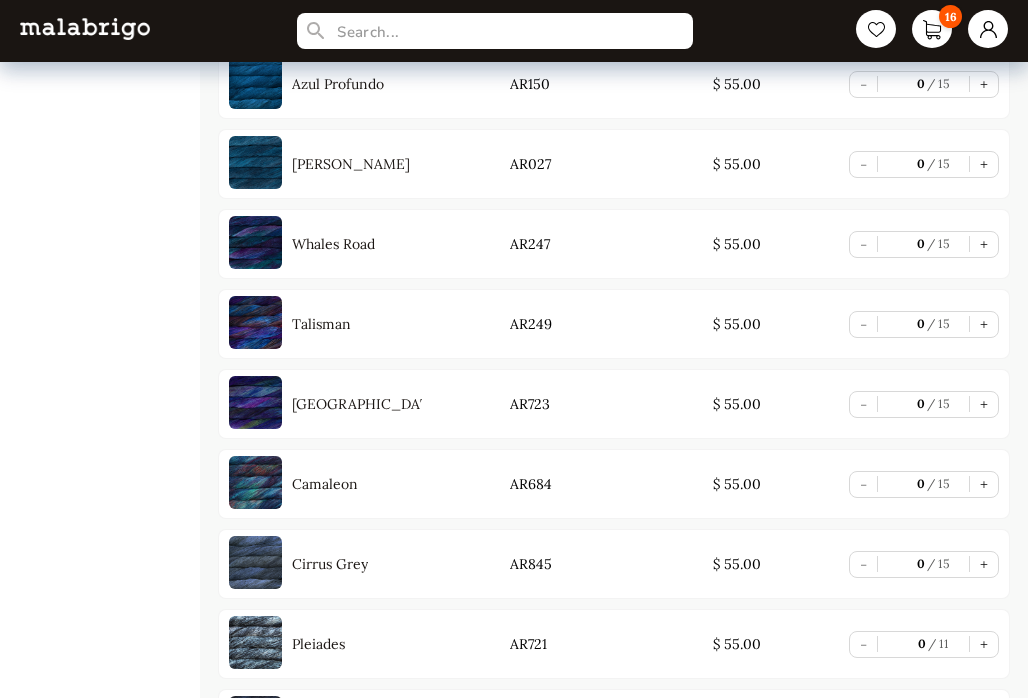 scroll, scrollTop: 5043, scrollLeft: 0, axis: vertical 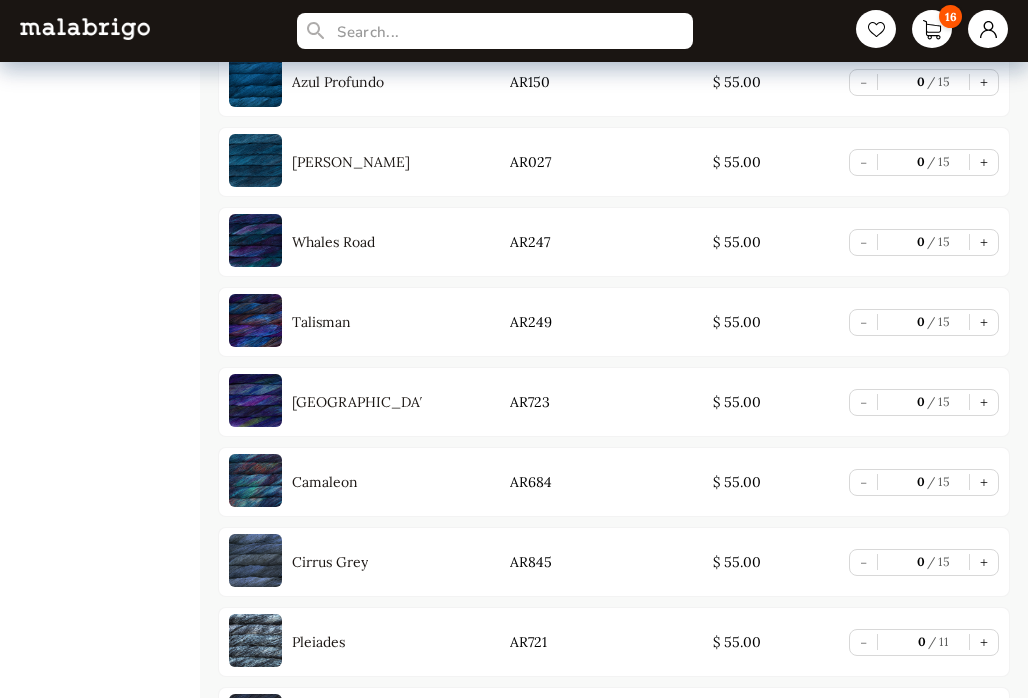 click on "Indonesia" at bounding box center [357, 402] 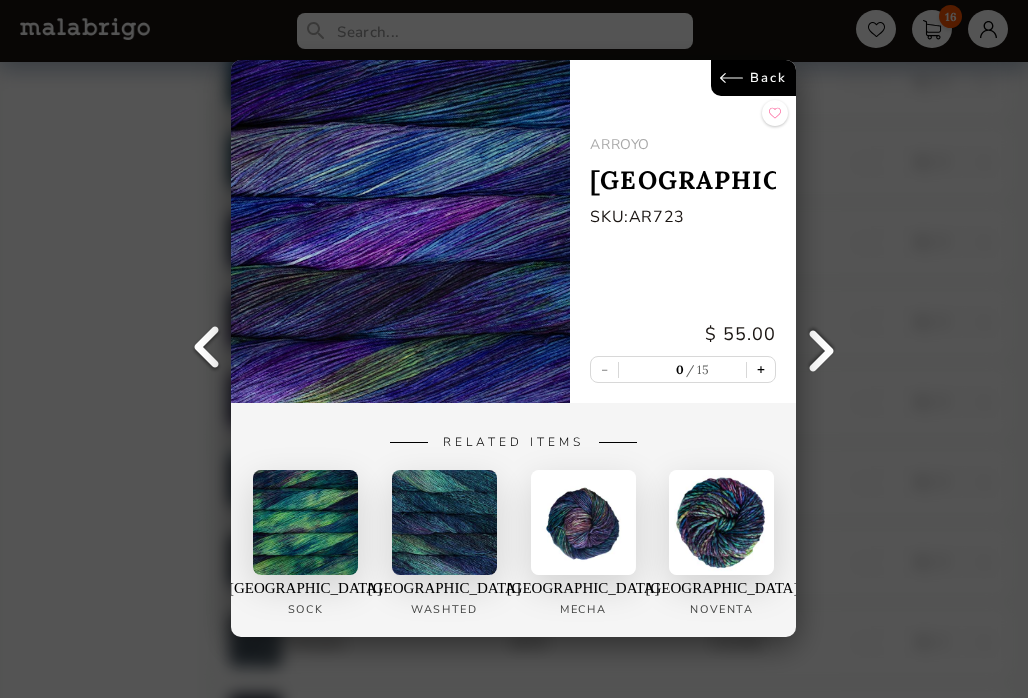 click on "+" at bounding box center (762, 370) 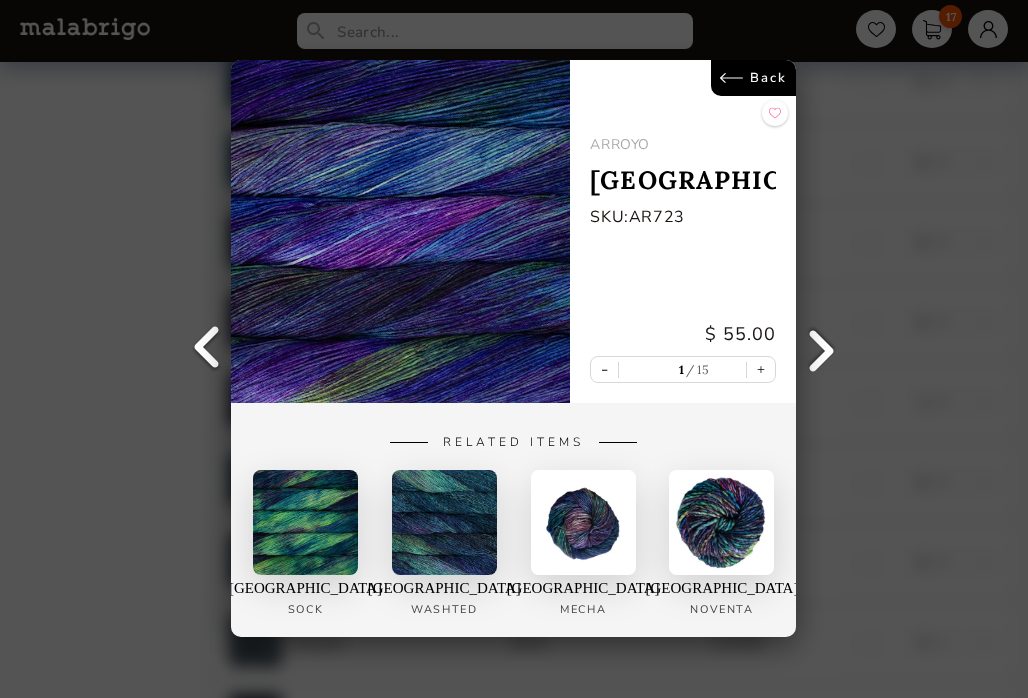 click on "Back ARROYO Indonesia SKU:  AR723 $   55.00 - 1 15 + Related Items Indonesia Sock Indonesia Washted Indonesia Mecha Indonesia NOVENTA" at bounding box center [514, 349] 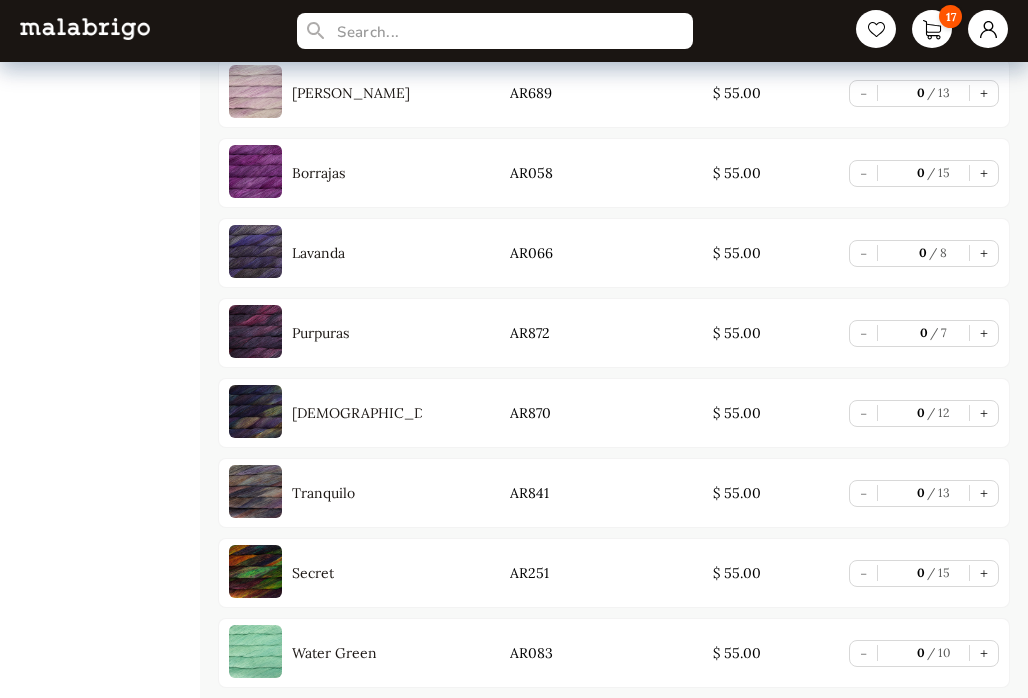 scroll, scrollTop: 3632, scrollLeft: 0, axis: vertical 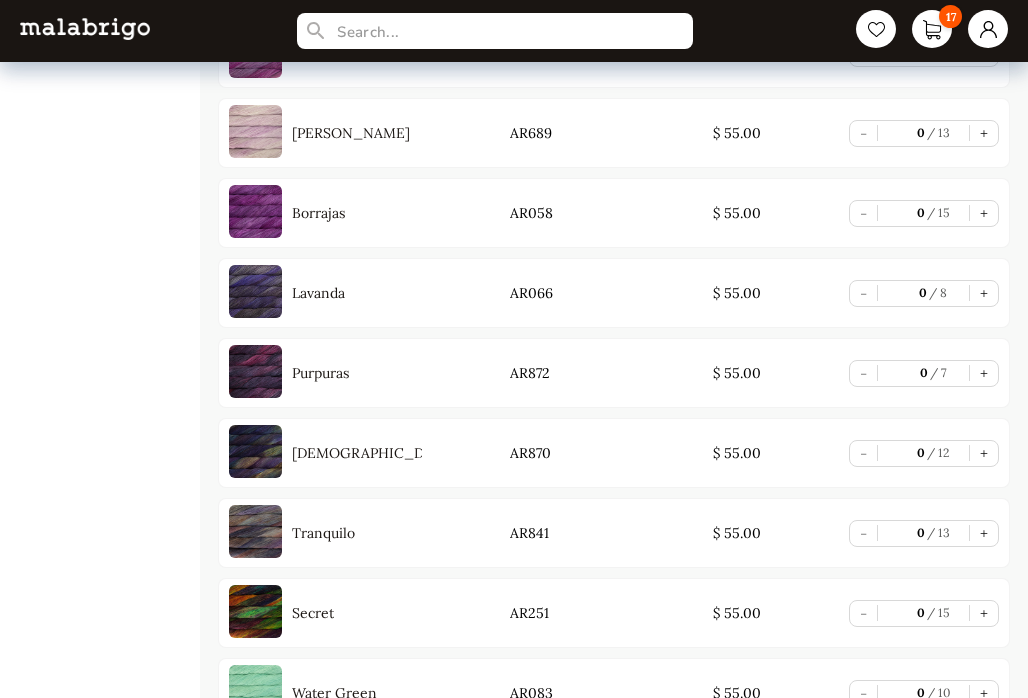 click on "Borrajas" at bounding box center [318, 213] 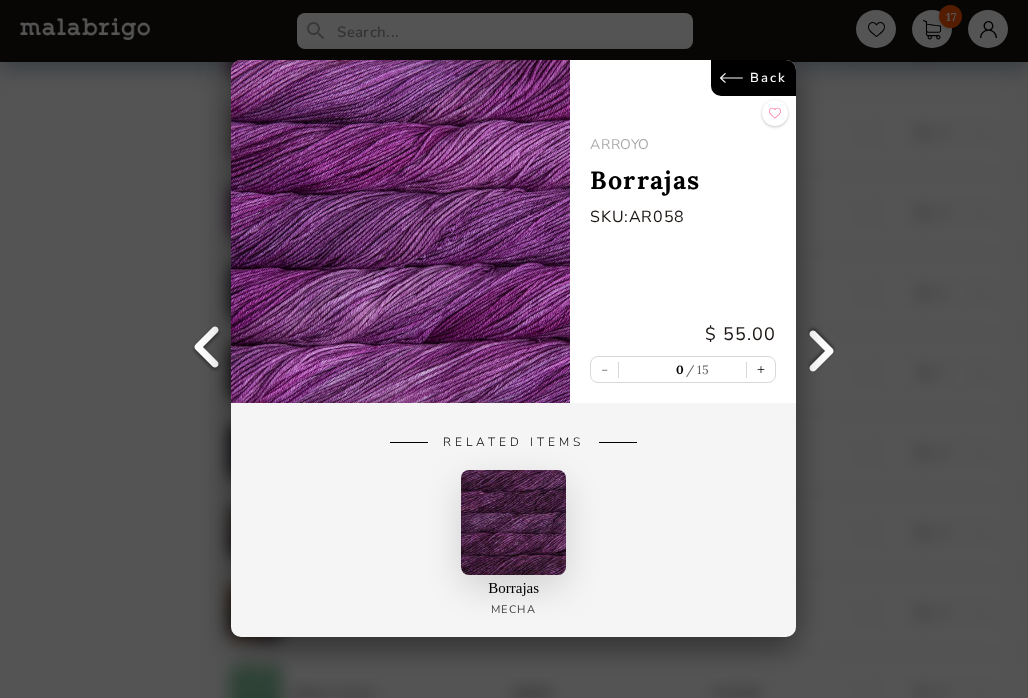 click on "Back ARROYO Borrajas SKU:  AR058 $   55.00 - 0 15 + Related Items Borrajas Mecha" at bounding box center [514, 349] 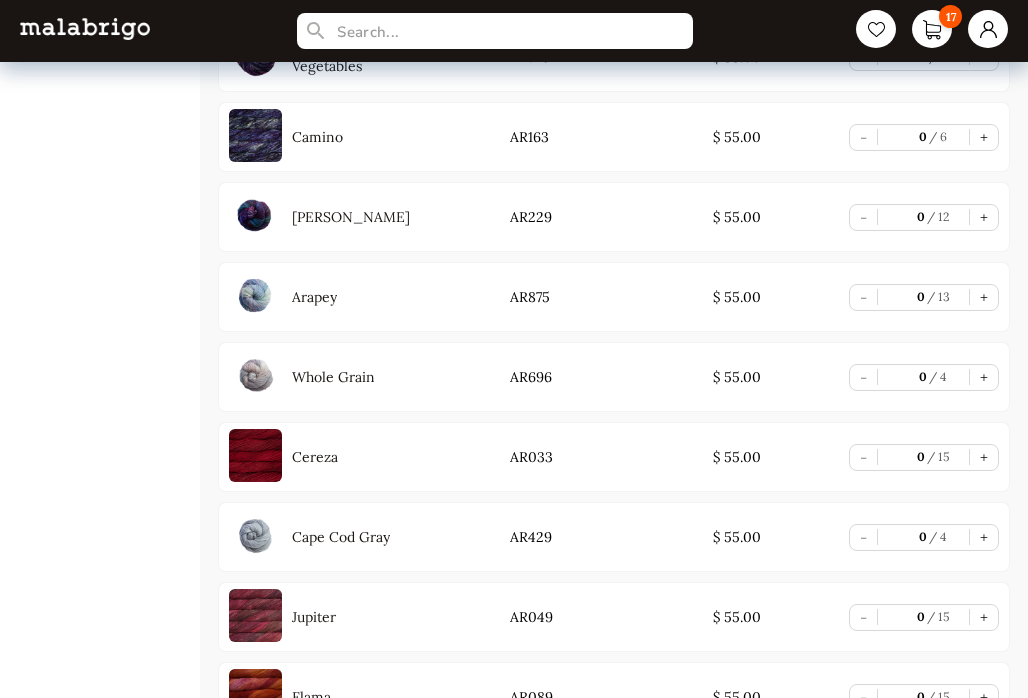 scroll, scrollTop: 1694, scrollLeft: 0, axis: vertical 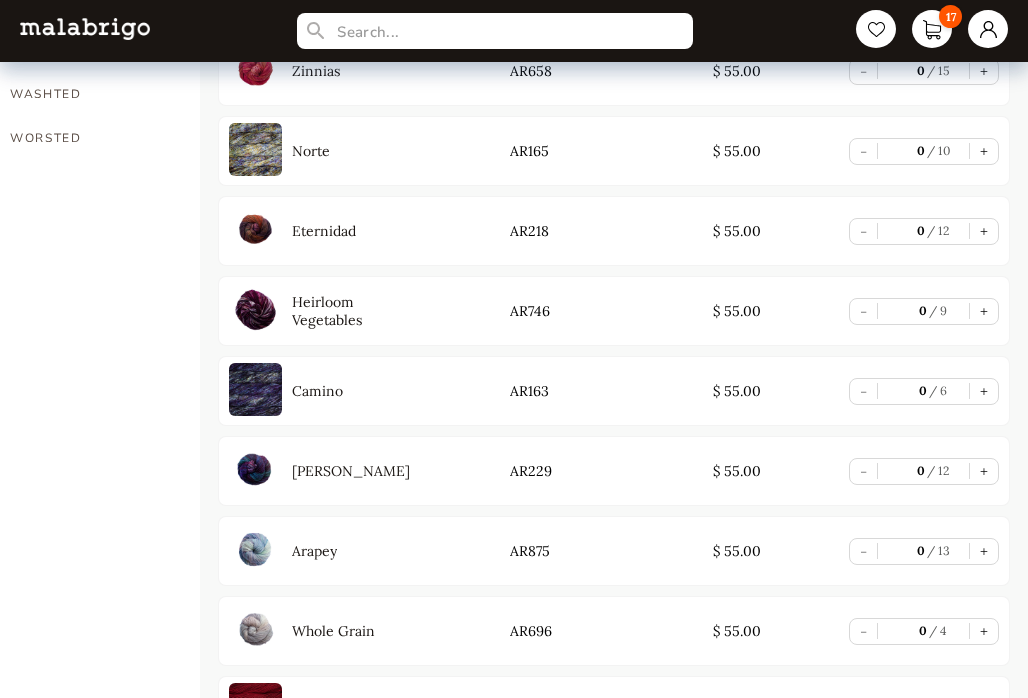 click at bounding box center [255, 149] 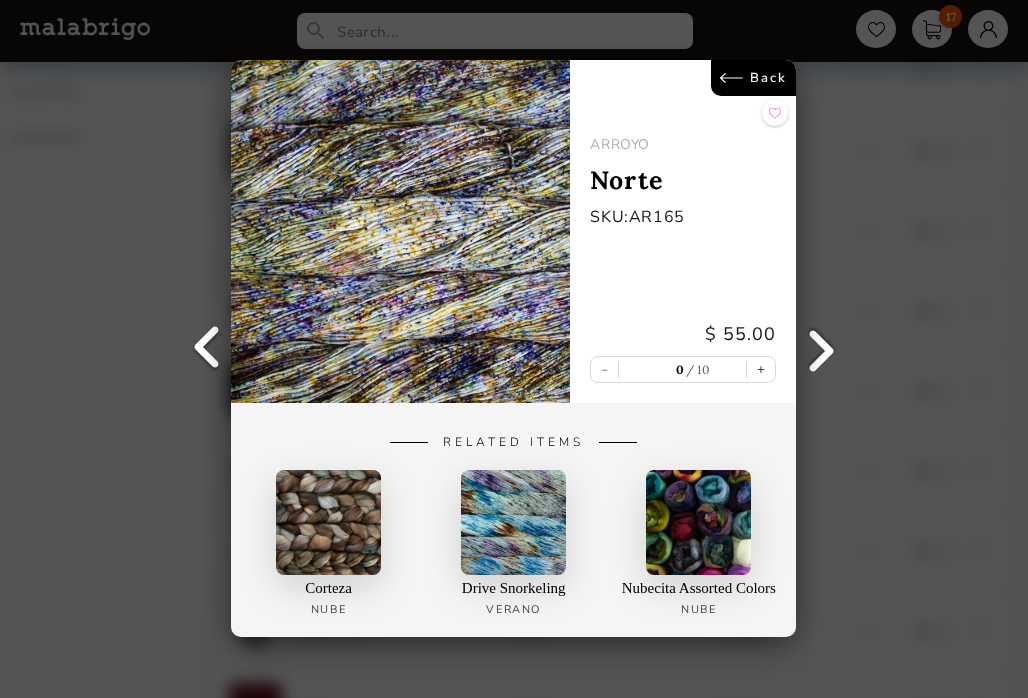 click at bounding box center [513, 523] 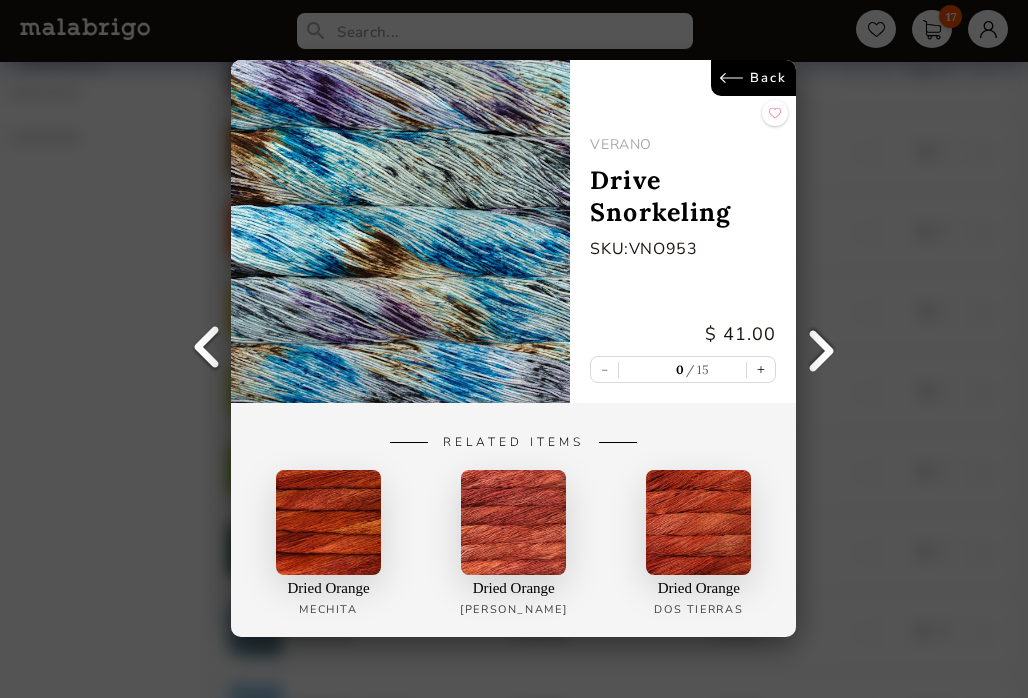 click on "Back" at bounding box center [754, 78] 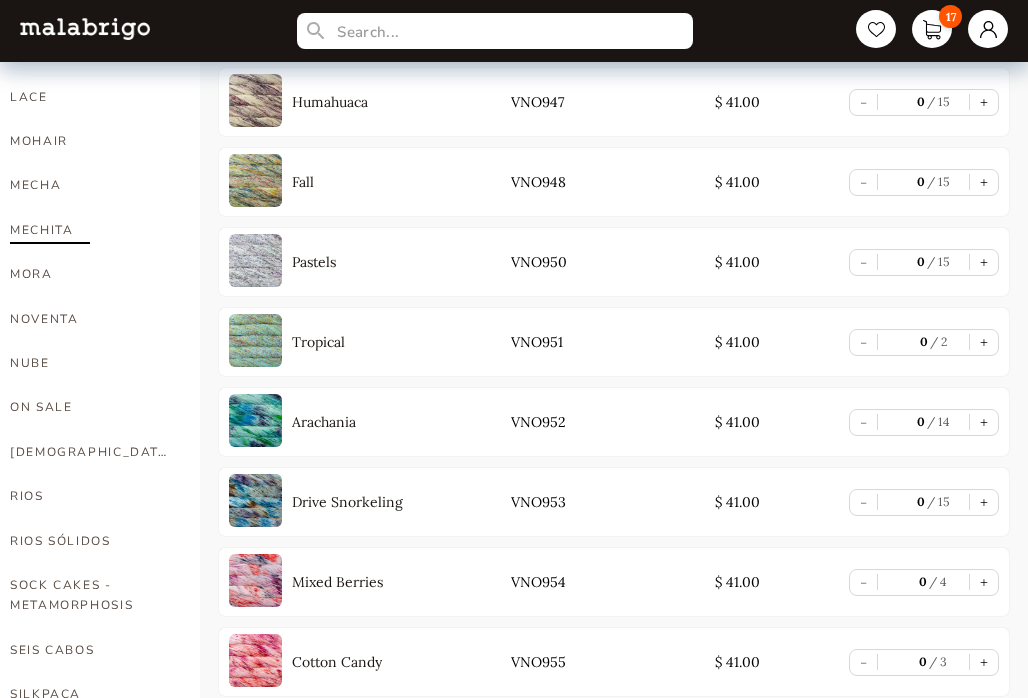 scroll, scrollTop: 608, scrollLeft: 0, axis: vertical 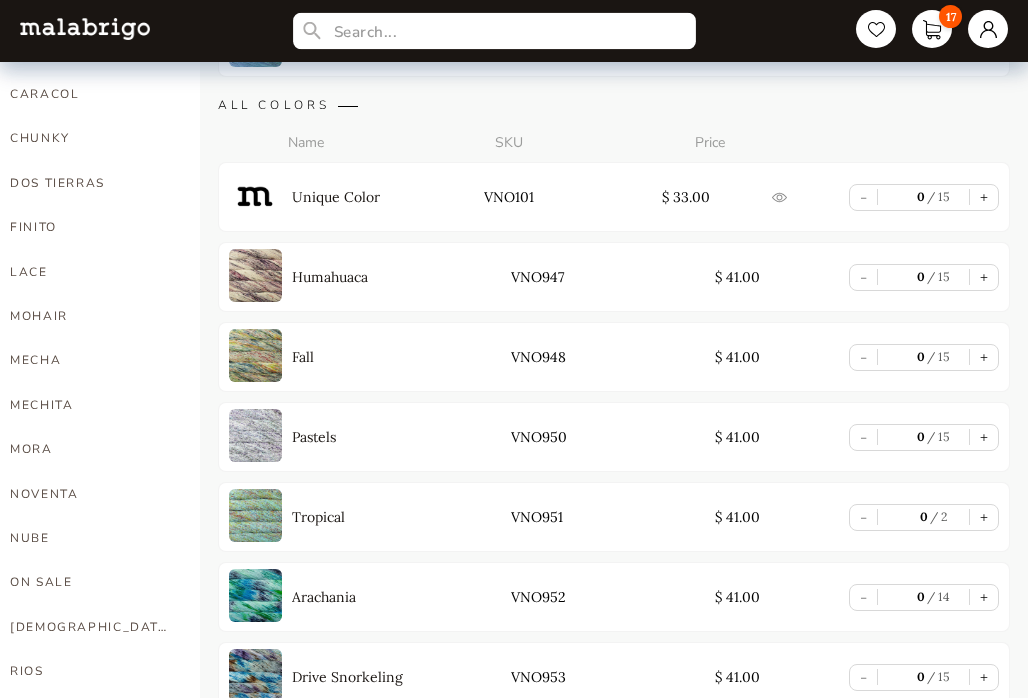 click at bounding box center (494, 31) 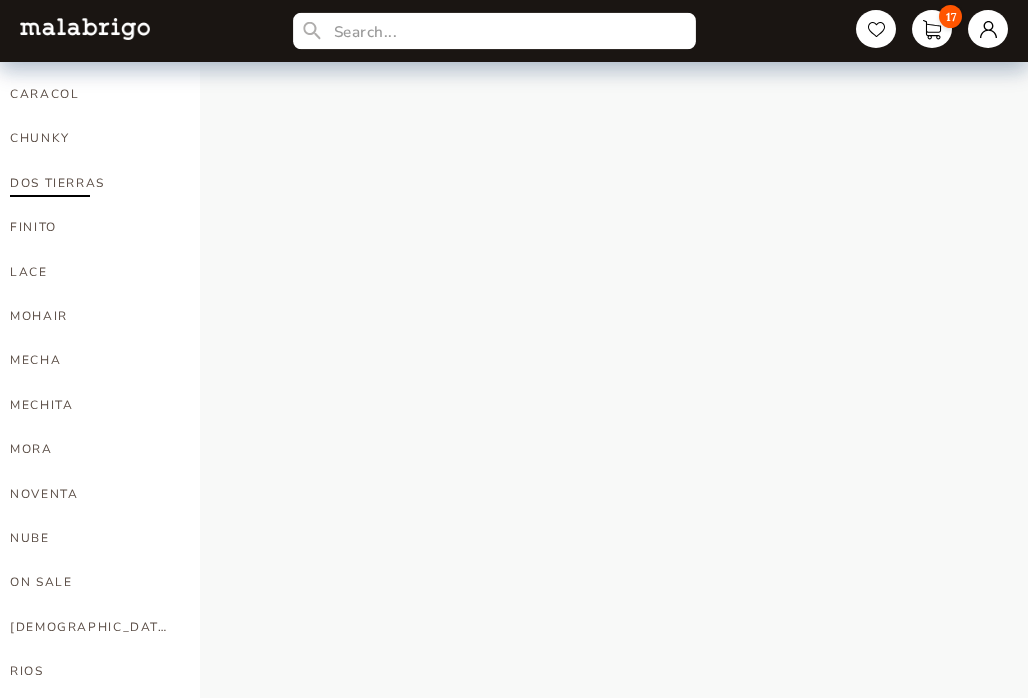 scroll, scrollTop: 605, scrollLeft: 0, axis: vertical 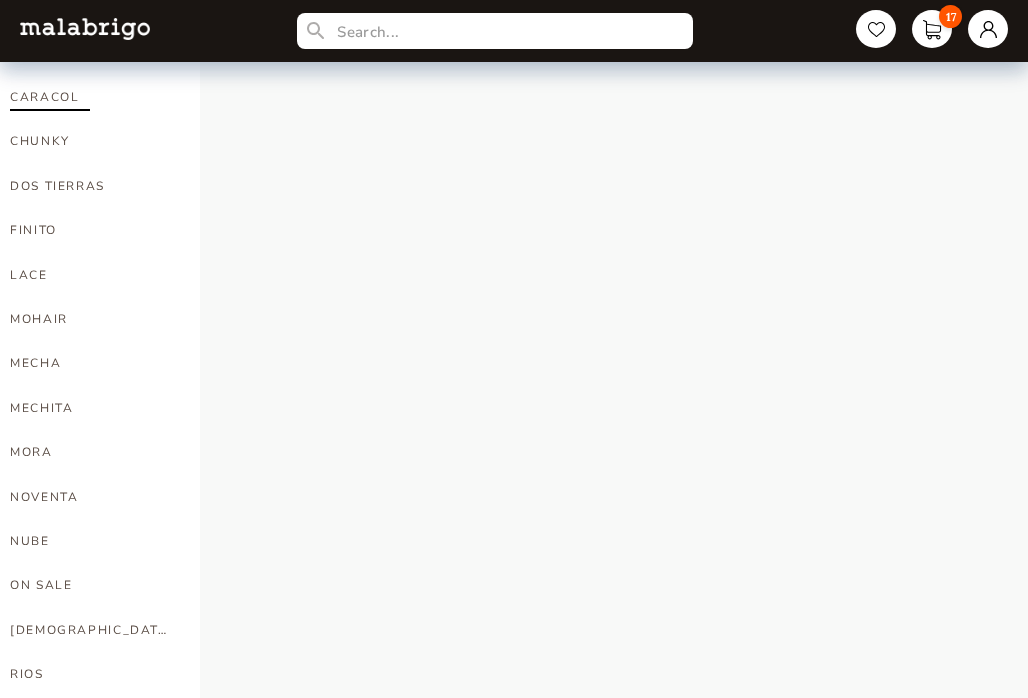 click on "CARACOL" at bounding box center (90, 97) 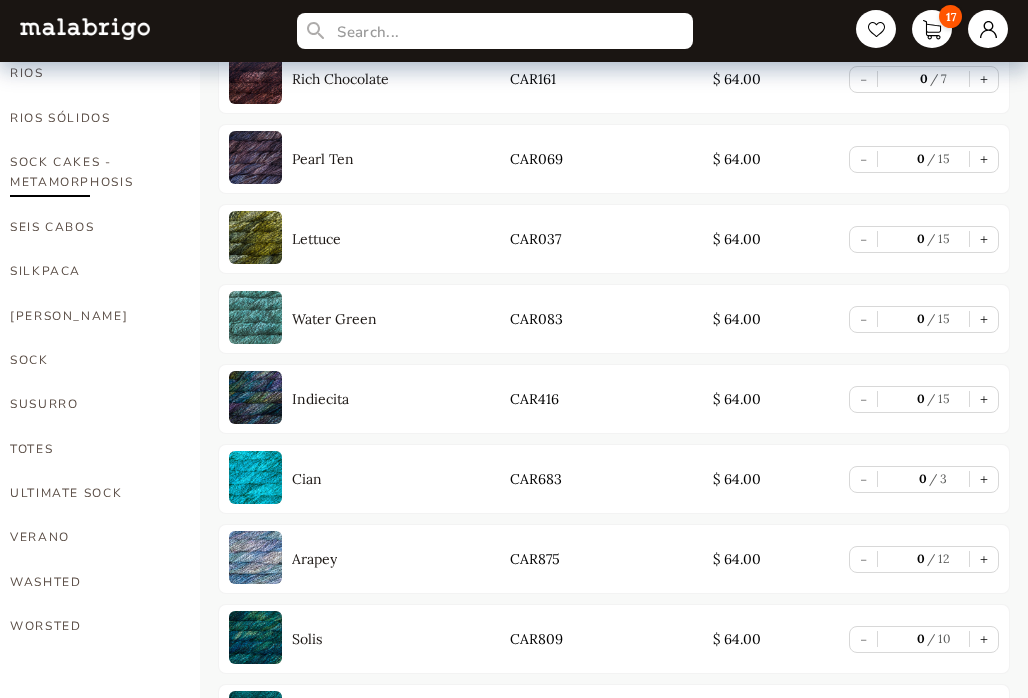 scroll, scrollTop: 1204, scrollLeft: 0, axis: vertical 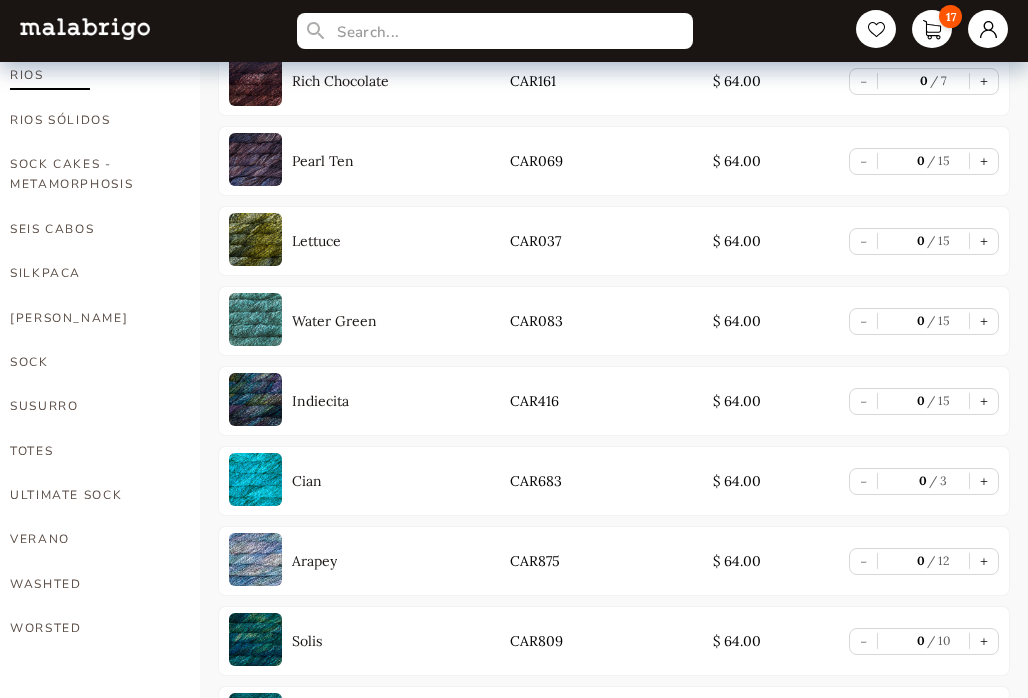 click on "RIOS" at bounding box center (90, 75) 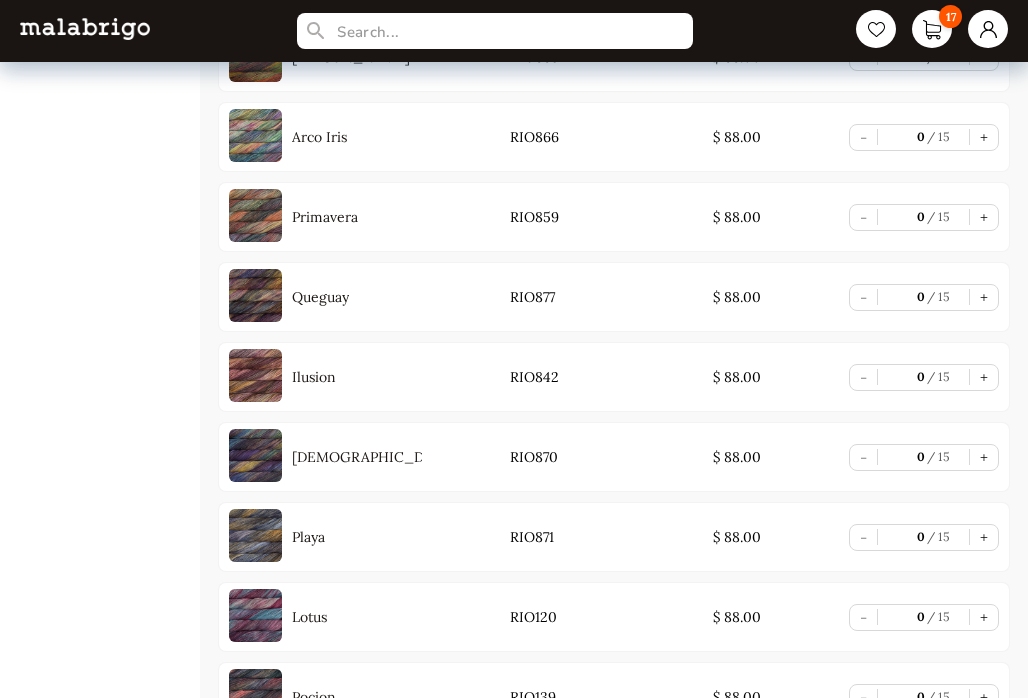 scroll, scrollTop: 8860, scrollLeft: 0, axis: vertical 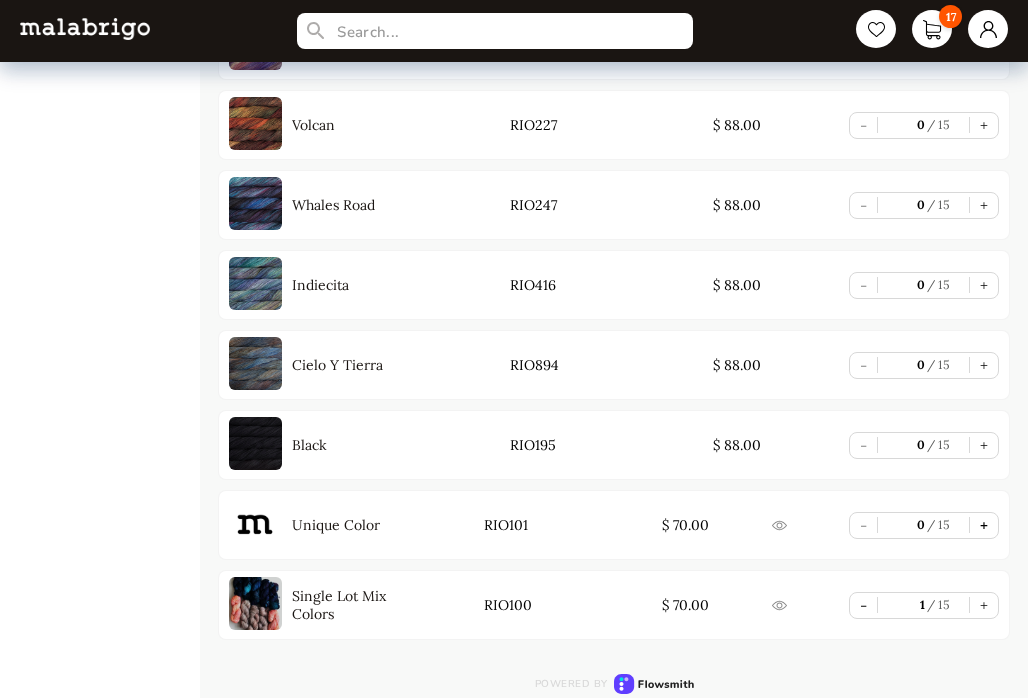 click on "+" at bounding box center [984, 525] 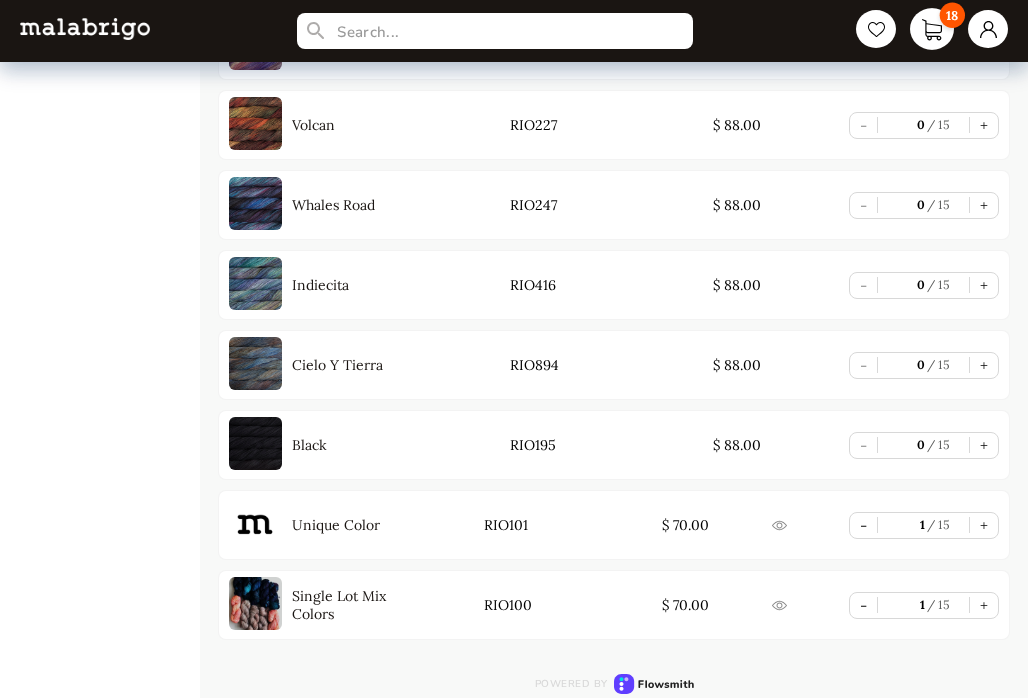 click on "18" at bounding box center [932, 29] 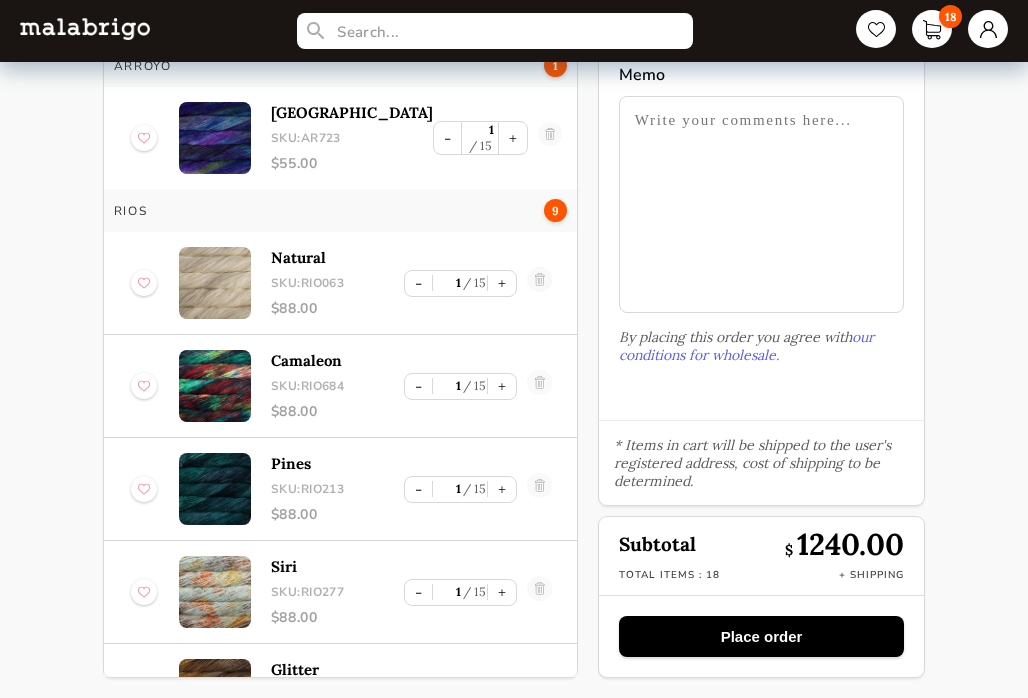 scroll, scrollTop: 124, scrollLeft: 0, axis: vertical 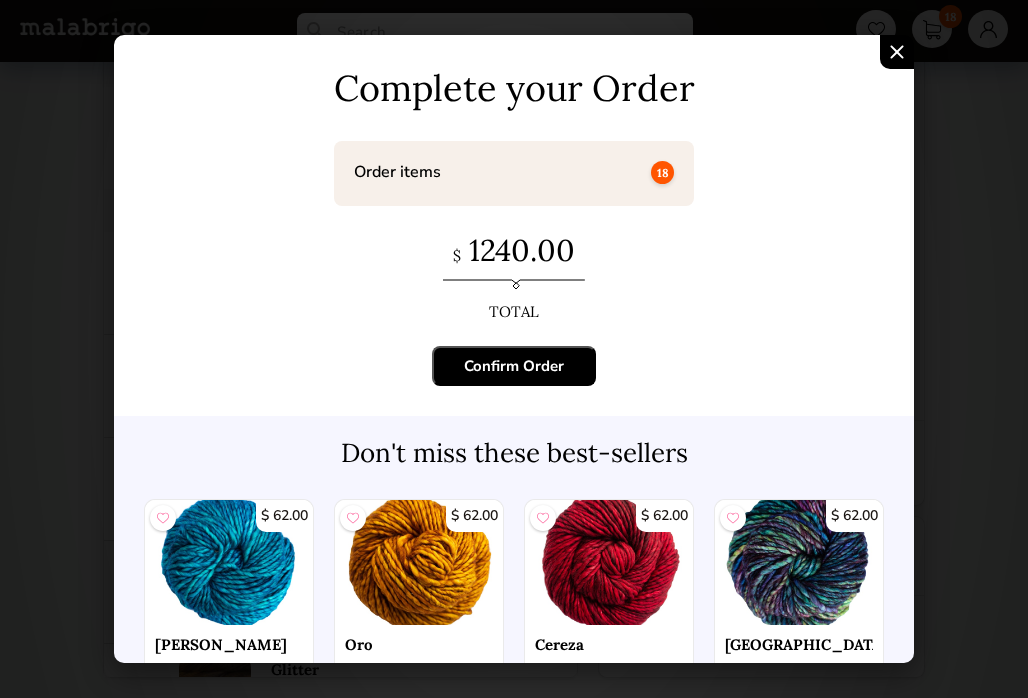 click on "Confirm Order" at bounding box center [514, 366] 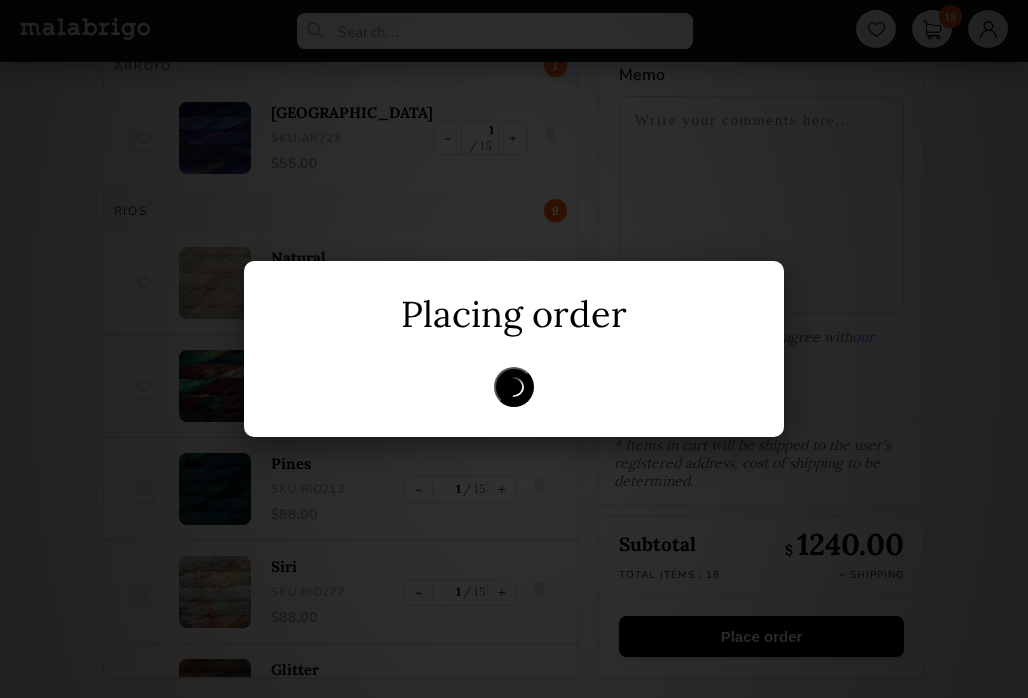scroll, scrollTop: 0, scrollLeft: 0, axis: both 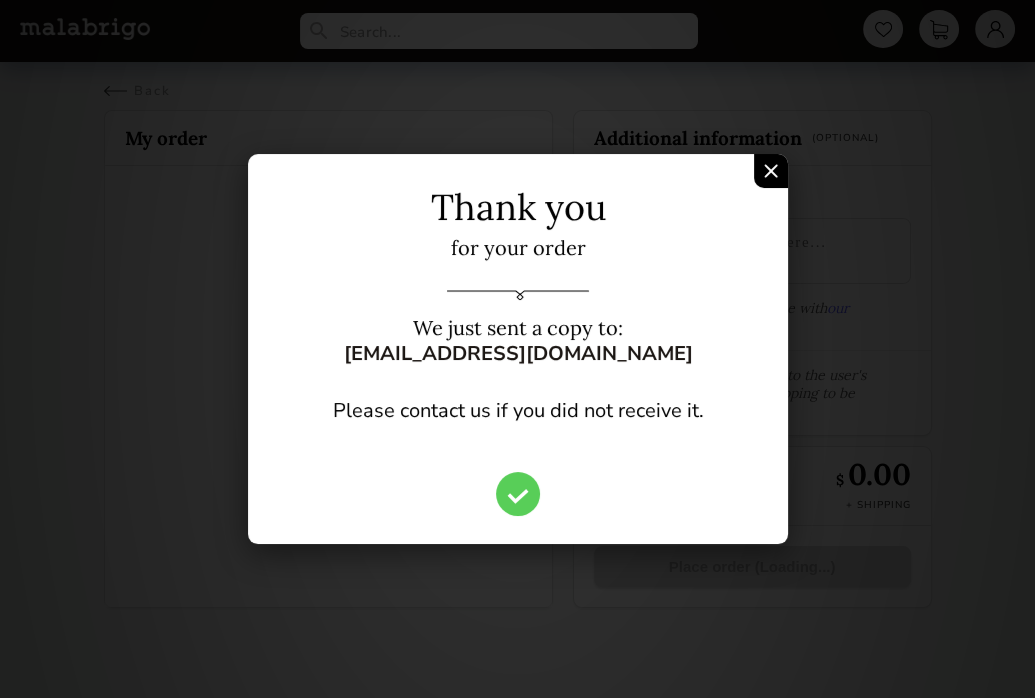 click at bounding box center [771, 171] 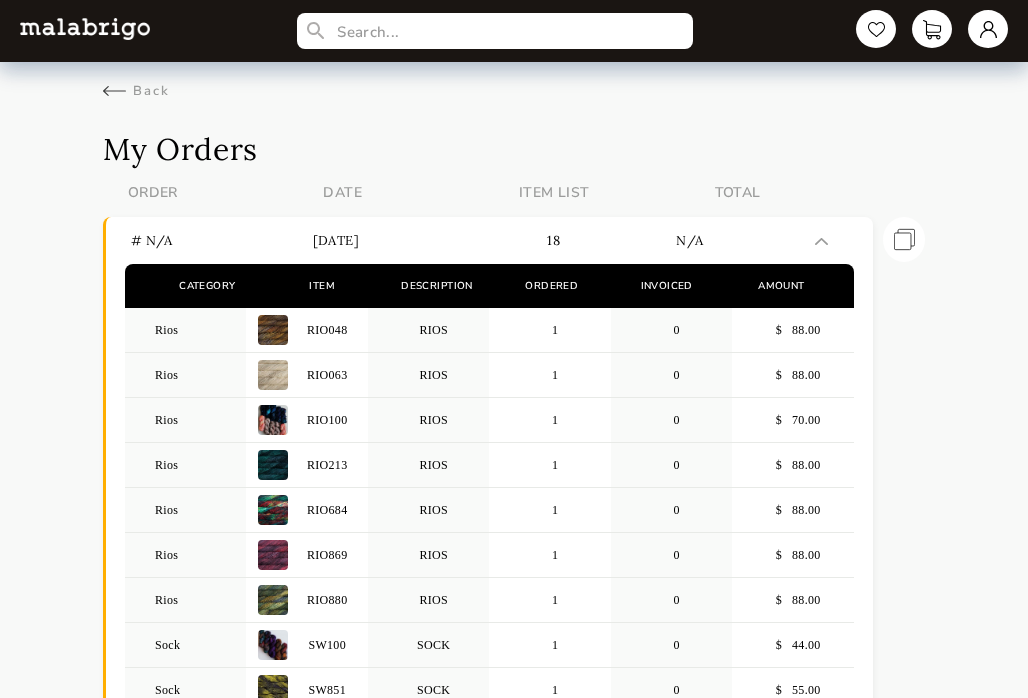 click on "Back My Orders ORDER DATE ITEM LIST TOTAL # n/a 07-14-2025 18 n/a Category Item Description Ordered Invoiced Amount Rios RIO048 RIOS 1 0 $   88.00 Rios RIO063 RIOS 1 0 $   88.00 Rios RIO100 RIOS 1 0 $   70.00 Rios RIO213 RIOS 1 0 $   88.00 Rios RIO684 RIOS 1 0 $   88.00 Rios RIO869 RIOS 1 0 $   88.00 Rios RIO880 RIOS 1 0 $   88.00 Sock SW100 SOCK 1 0 $   44.00 Sock SW851 SOCK 1 0 $   55.00 Sock SW862 SOCK 1 0 $   55.00 Sock SW863 SOCK 1 0 $   55.00 Ultimate Sock US359 ULTIMATE SOCK 1 0 $   55.00 Ultimate Sock US360 ULTIMATE SOCK 1 0 $   55.00 Ultimate Sock US736 ULTIMATE SOCK 1 0 $   55.00 Ultimate Sock US866 ULTIMATE SOCK 1 0 $   55.00 Rios RIO101 RIOS 1 0 $   70.00 Arroyo AR723 ARROYO 1 0 $   55.00 Rios RIO277 RIOS 1 0 $   88.00 Sales tax $ n/a Total $ n/a Repeat order # 98188 06-19-2025 20 $ 1238.00 Category Item Description Ordered Invoiced Amount Caracol CAR875 ARAPEY 1 1 $   64.00 Caracol CAR005 ANIVERSARIO 1 1 $   64.00 Caracol CAR089 FLAMA 1 1 $   64.00 Caracol CAR093 FUCSIA 1 1 $   64.00 Caracol 1 1" at bounding box center [514, 770] 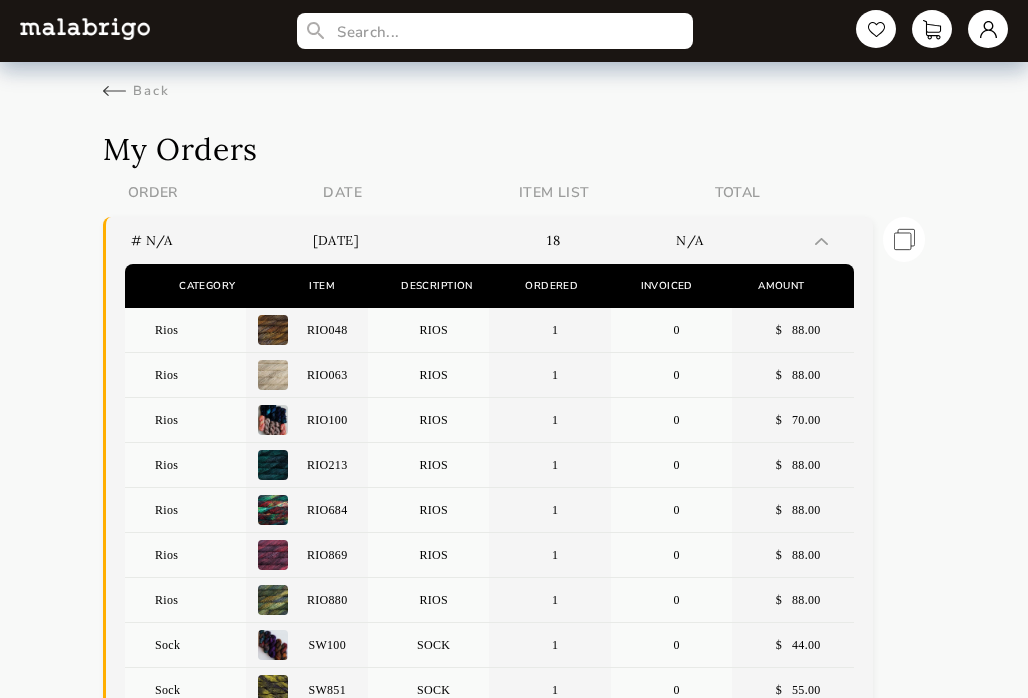 scroll, scrollTop: 860, scrollLeft: 0, axis: vertical 